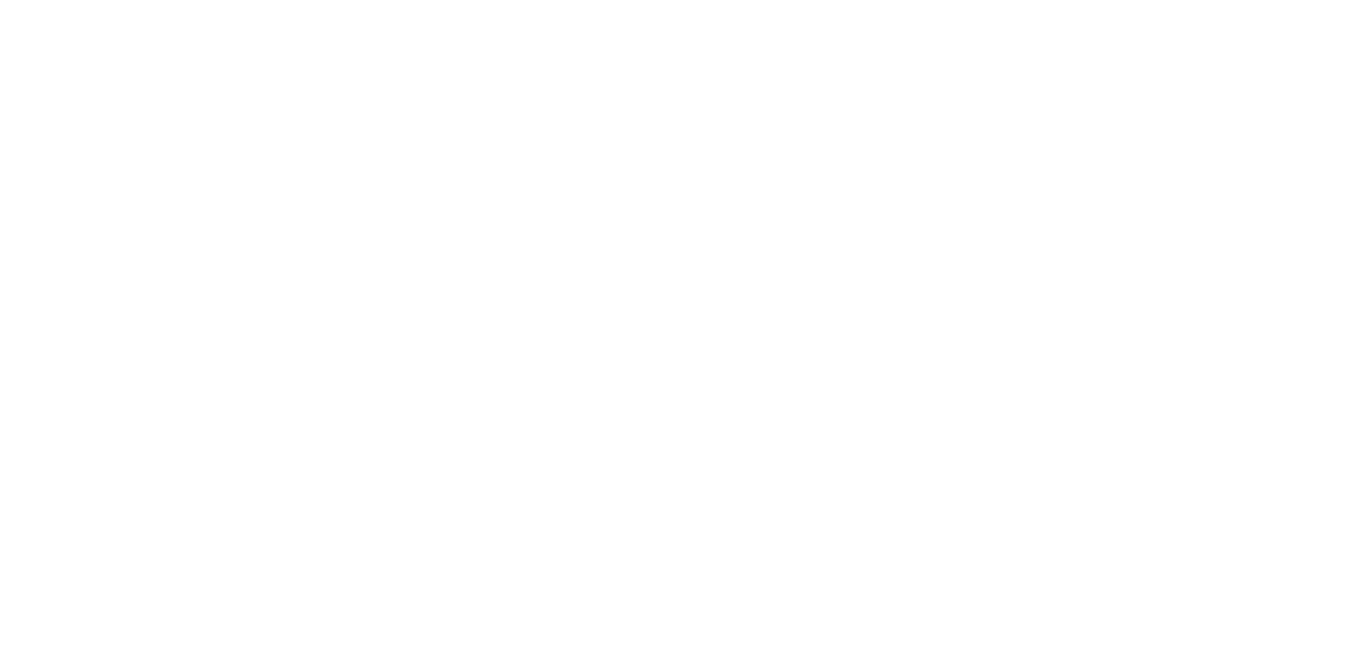 scroll, scrollTop: 0, scrollLeft: 0, axis: both 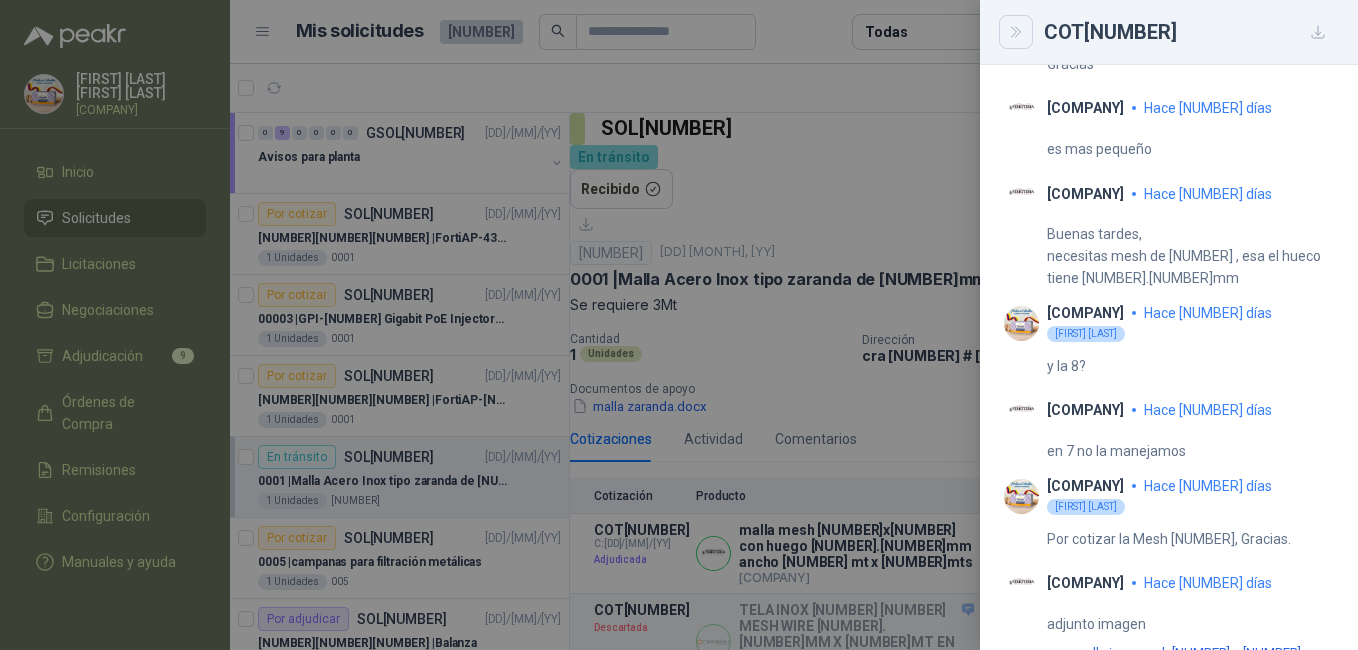 click at bounding box center [1015, 32] 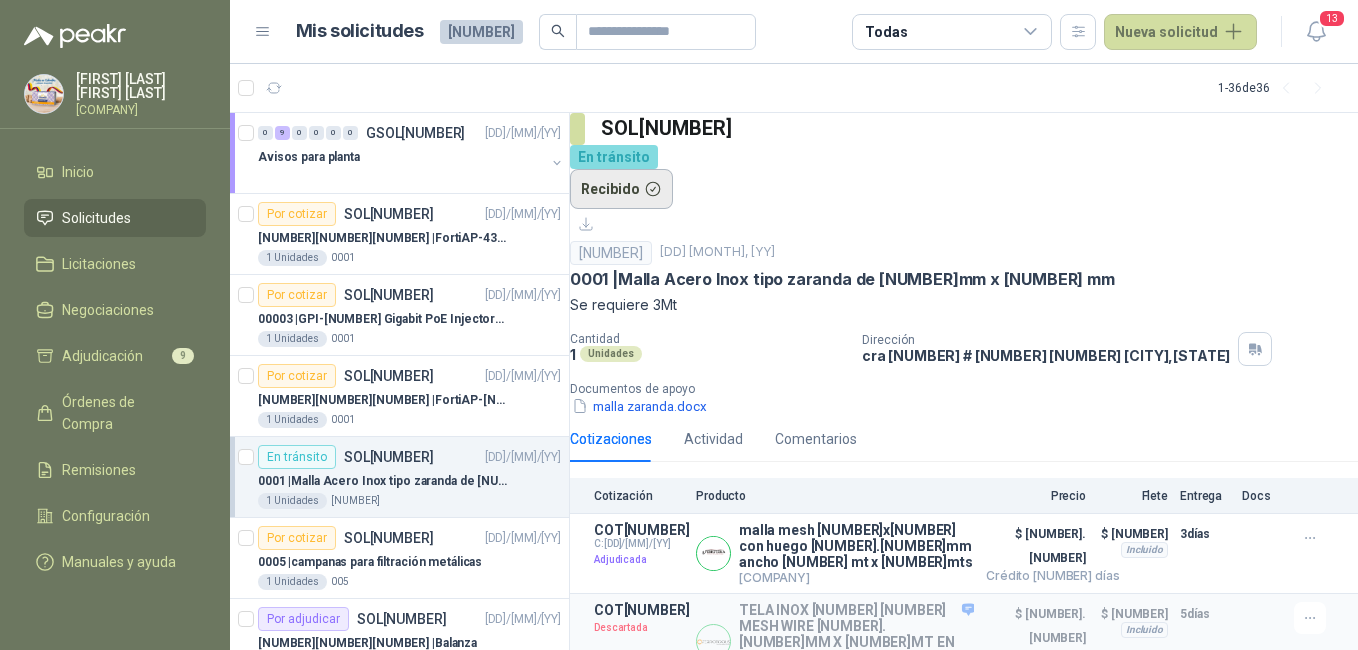 click on "Recibido" at bounding box center (621, 189) 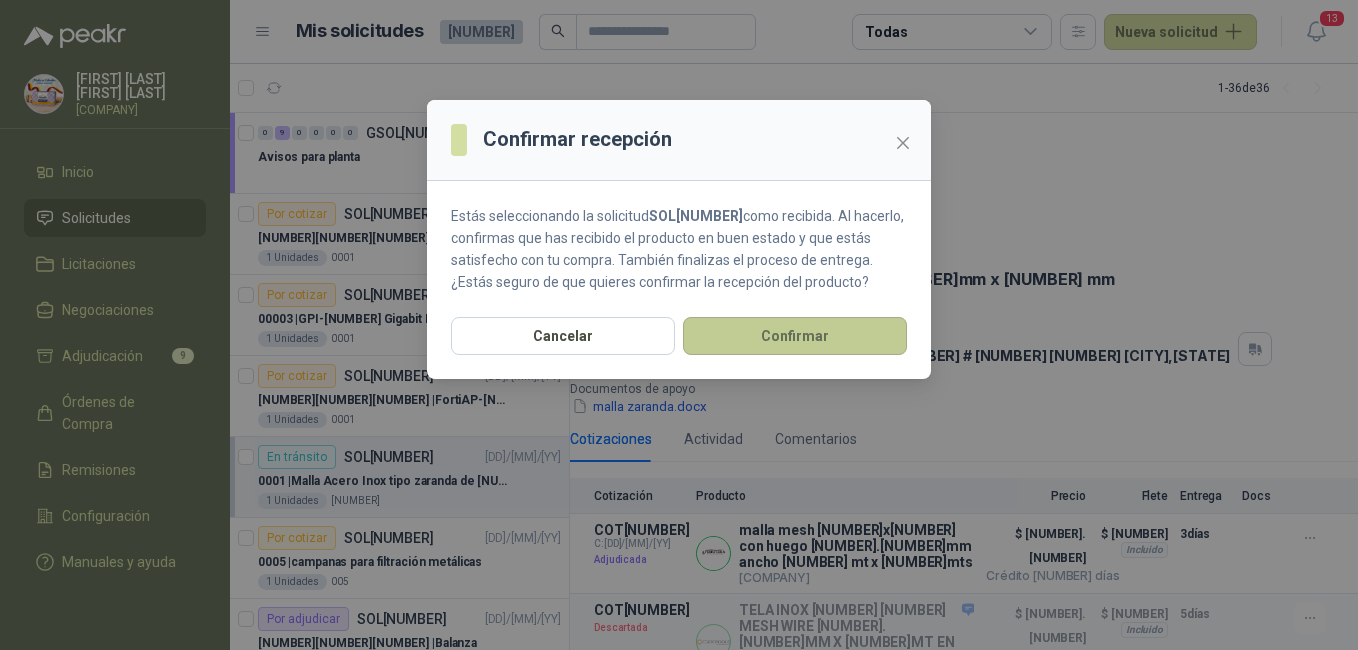 click on "Confirmar" at bounding box center (795, 336) 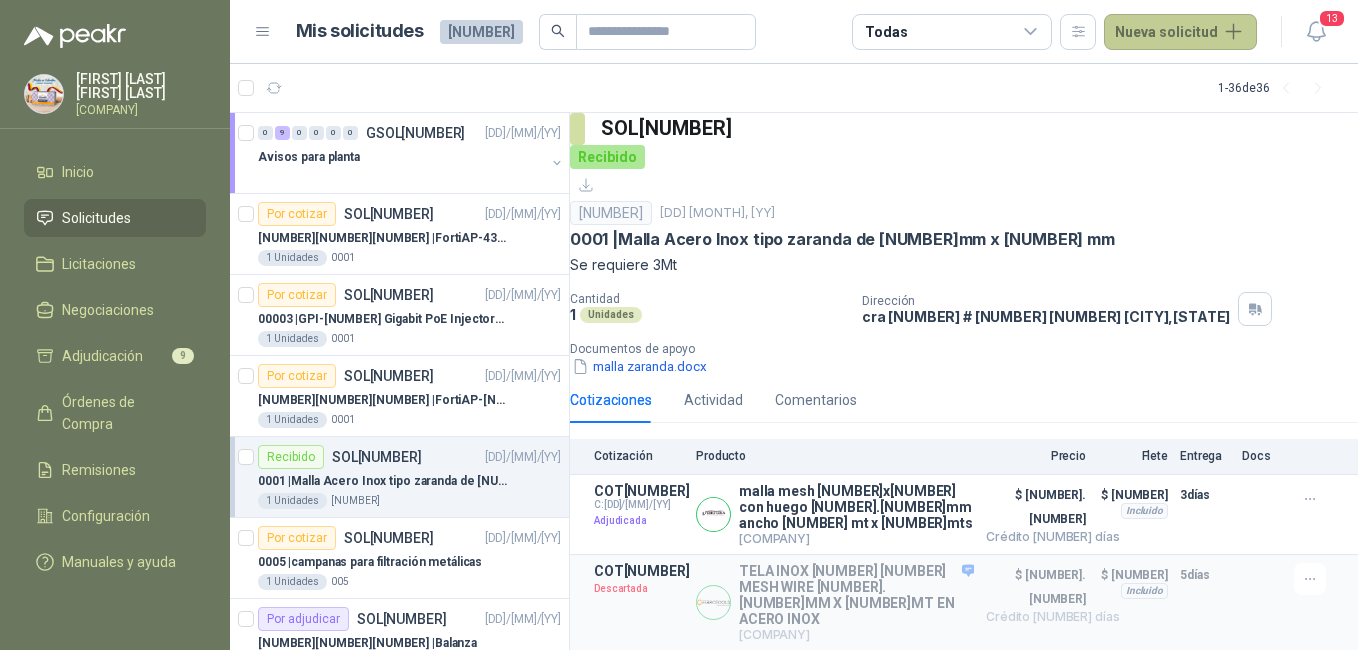 click on "Nueva solicitud" at bounding box center [1180, 32] 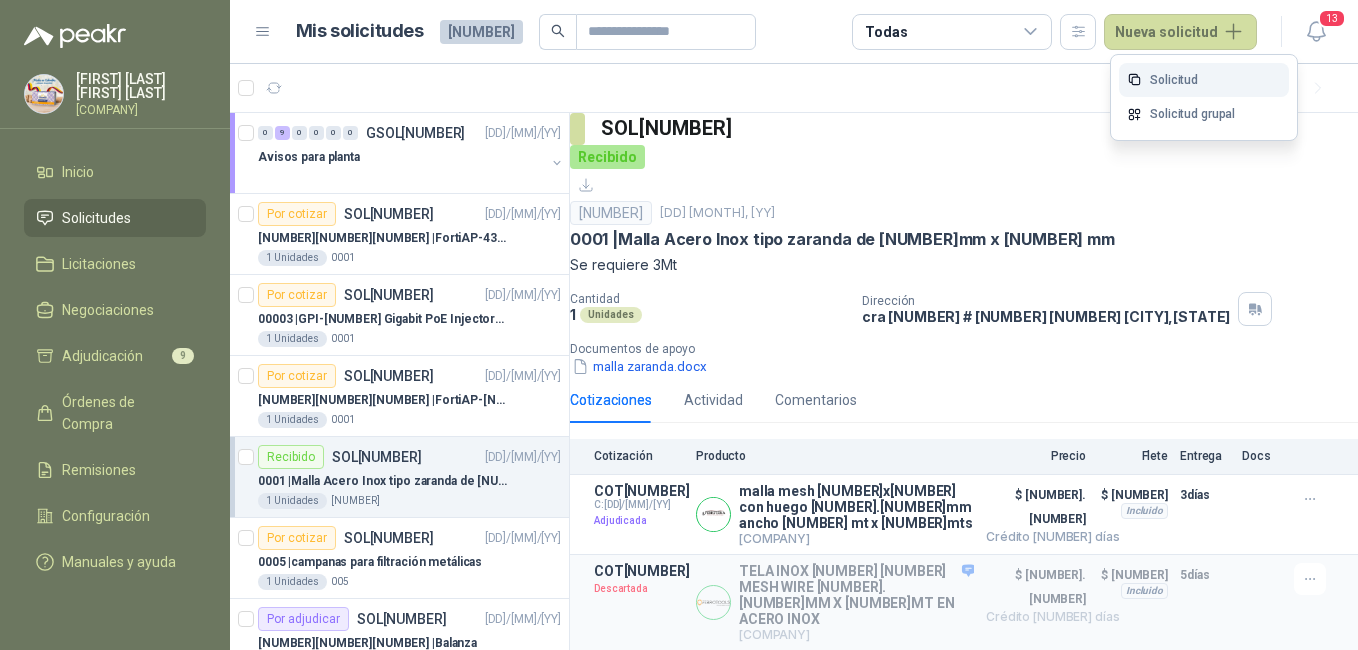 click on "Solicitud" at bounding box center [1204, 80] 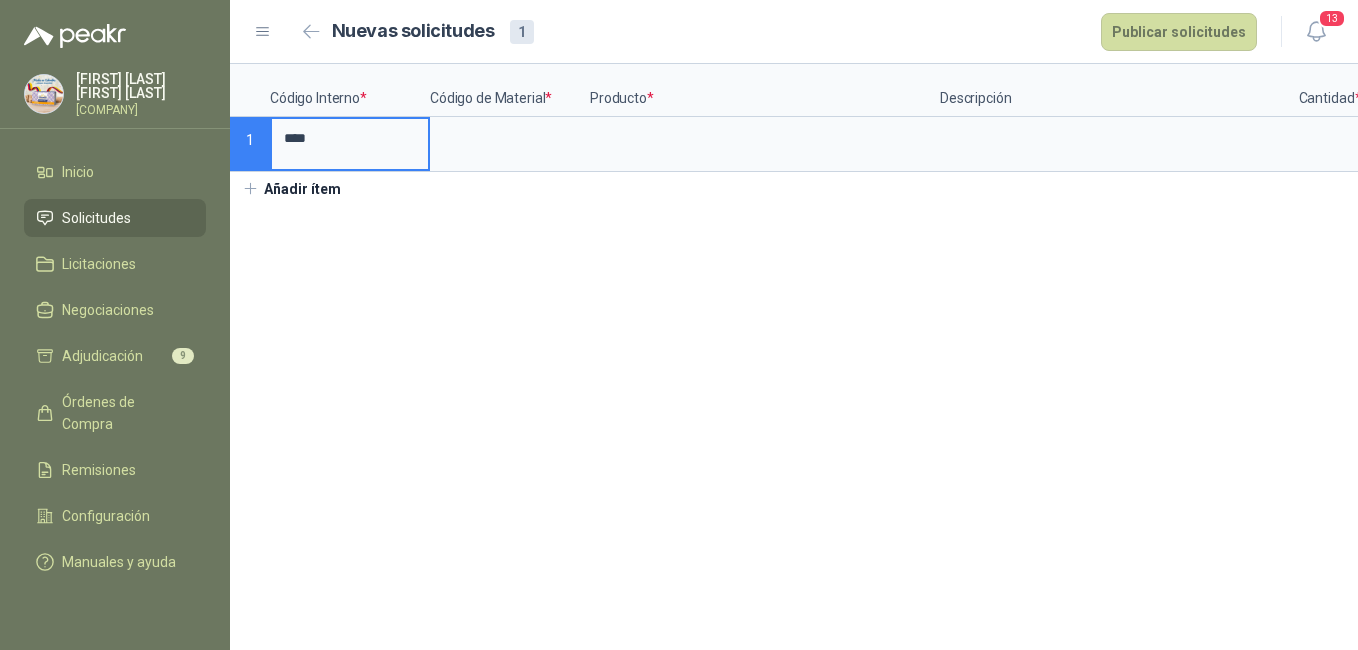 type on "****" 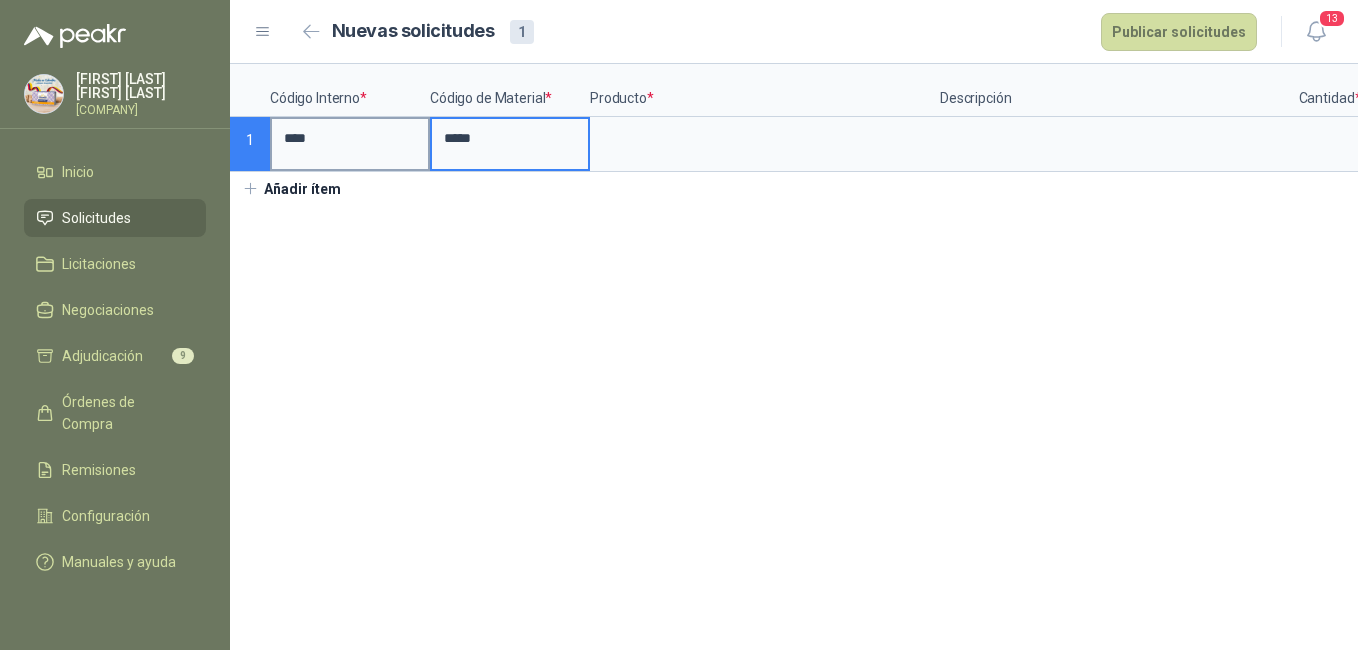 type on "*****" 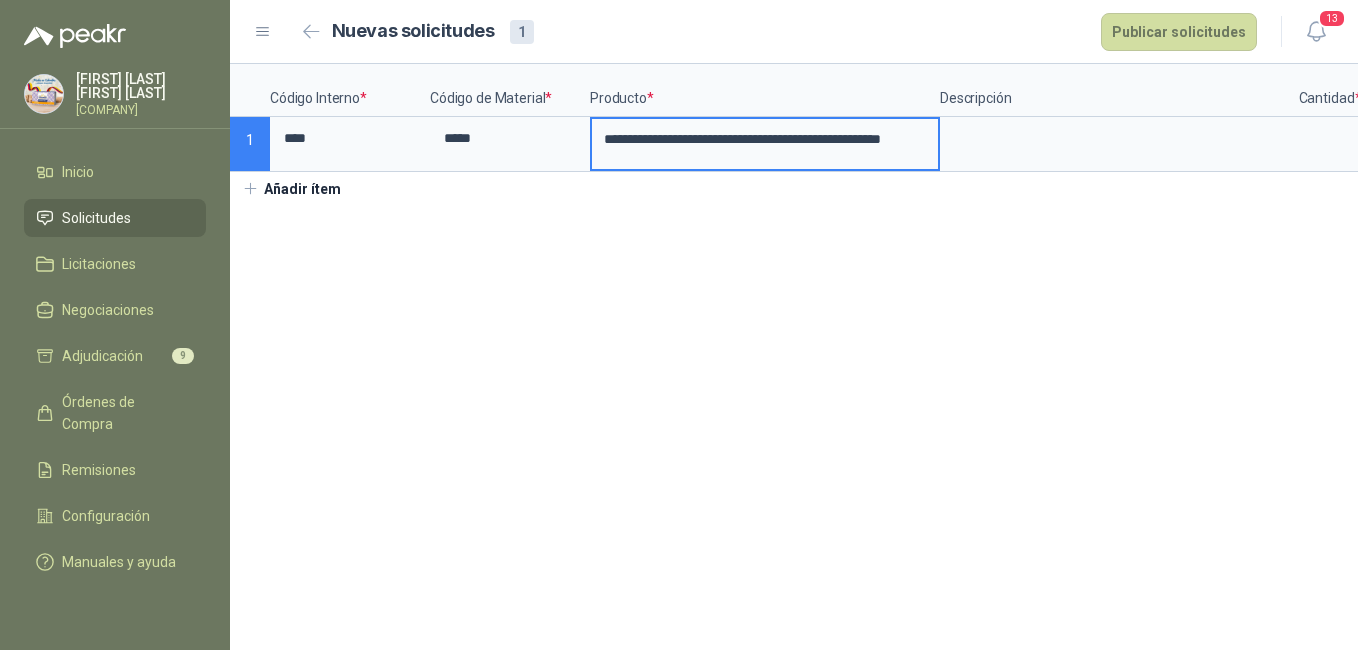 scroll, scrollTop: 0, scrollLeft: 0, axis: both 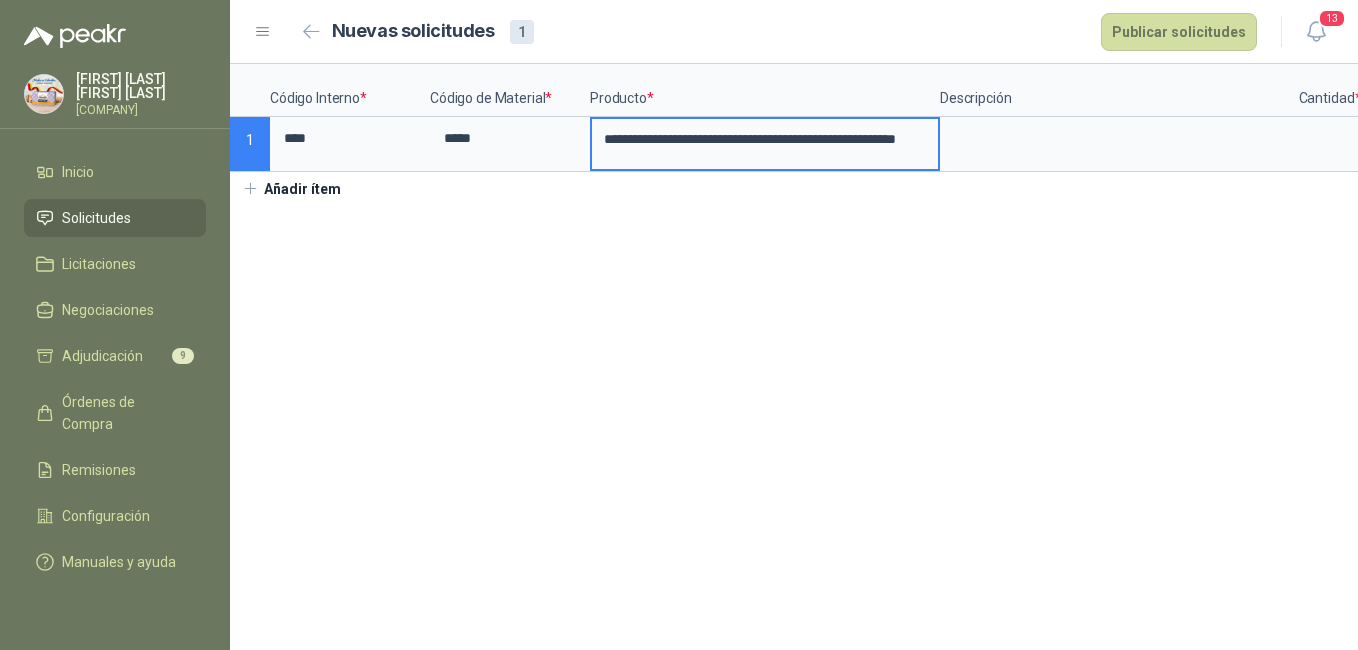 type on "**********" 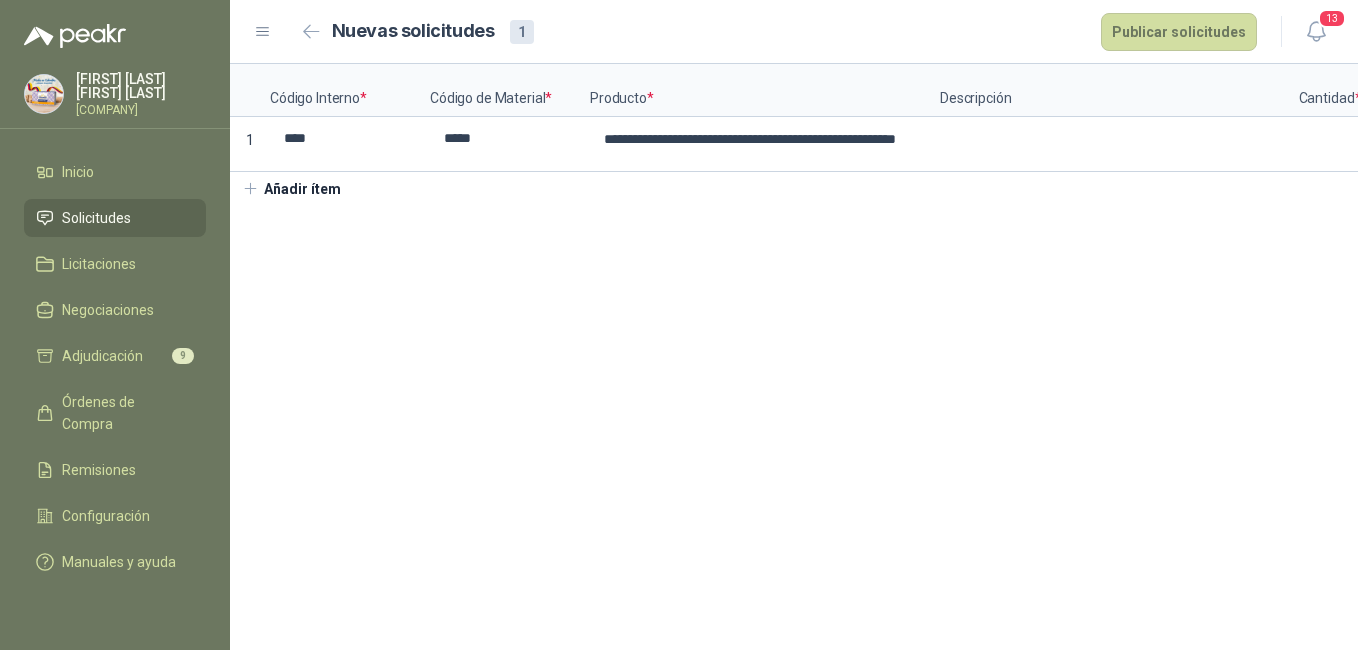 scroll, scrollTop: 0, scrollLeft: 0, axis: both 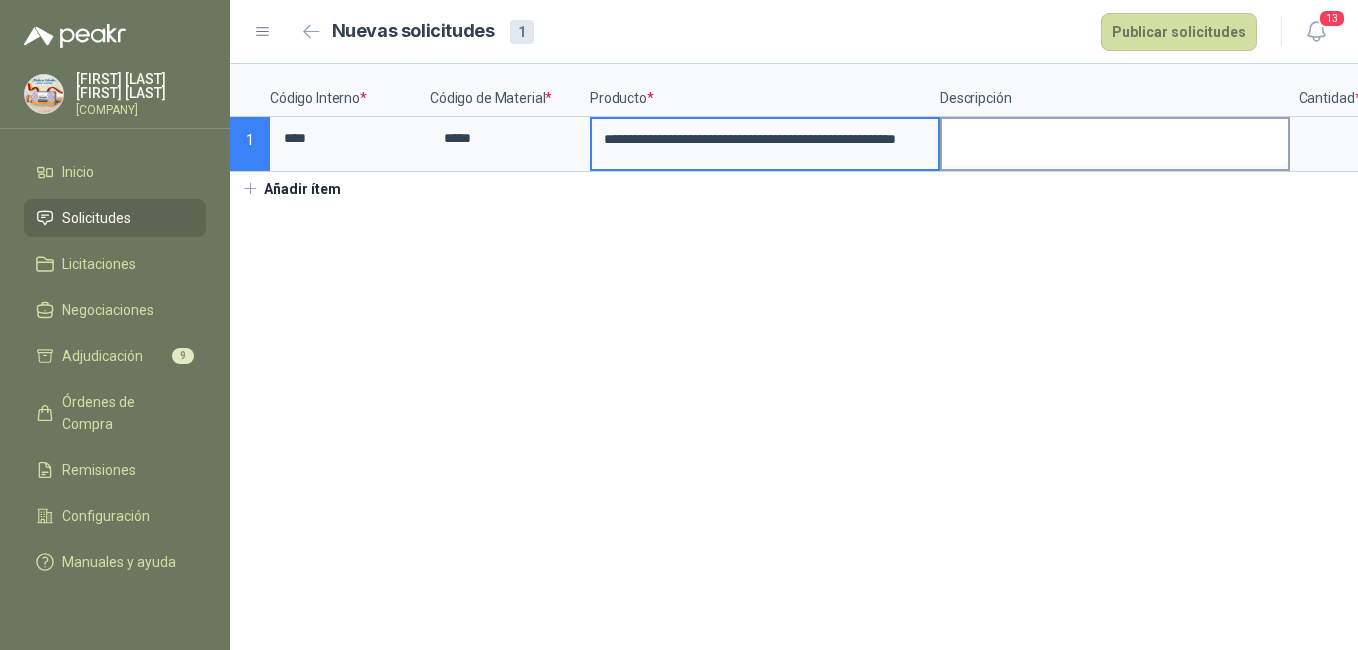 drag, startPoint x: 601, startPoint y: 138, endPoint x: 1055, endPoint y: 134, distance: 454.0176 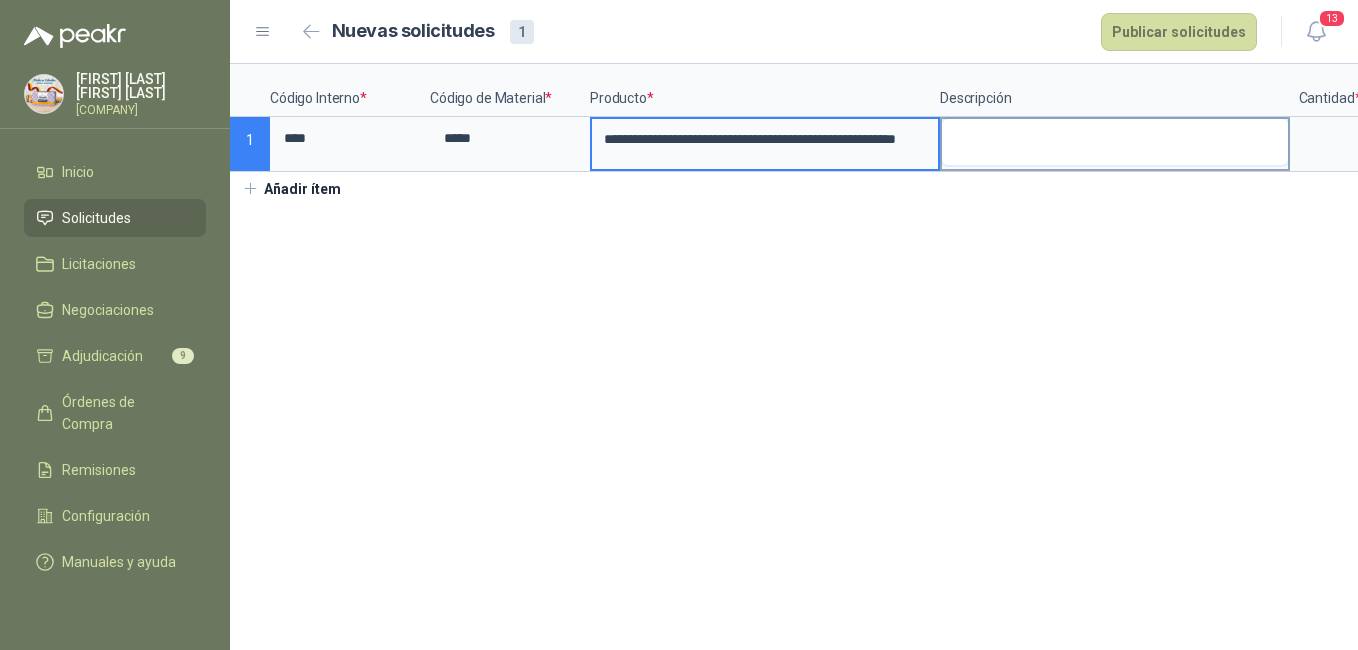 click at bounding box center [1115, 142] 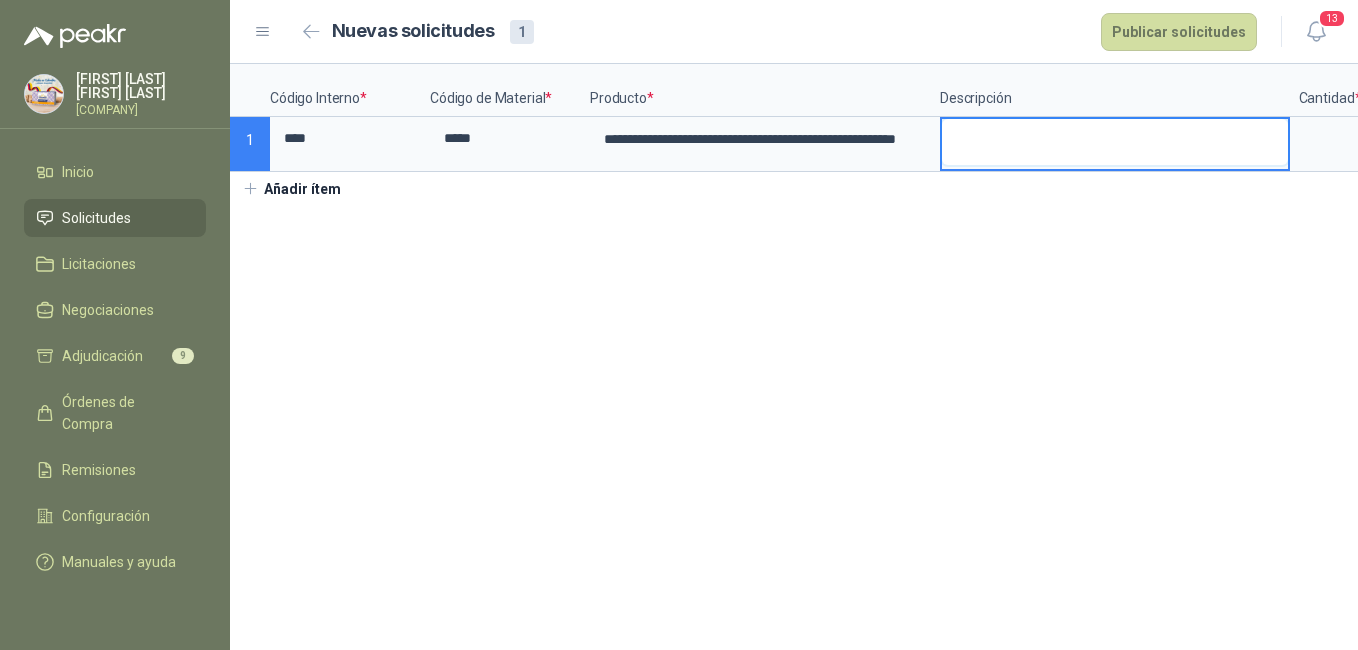 scroll, scrollTop: 0, scrollLeft: 0, axis: both 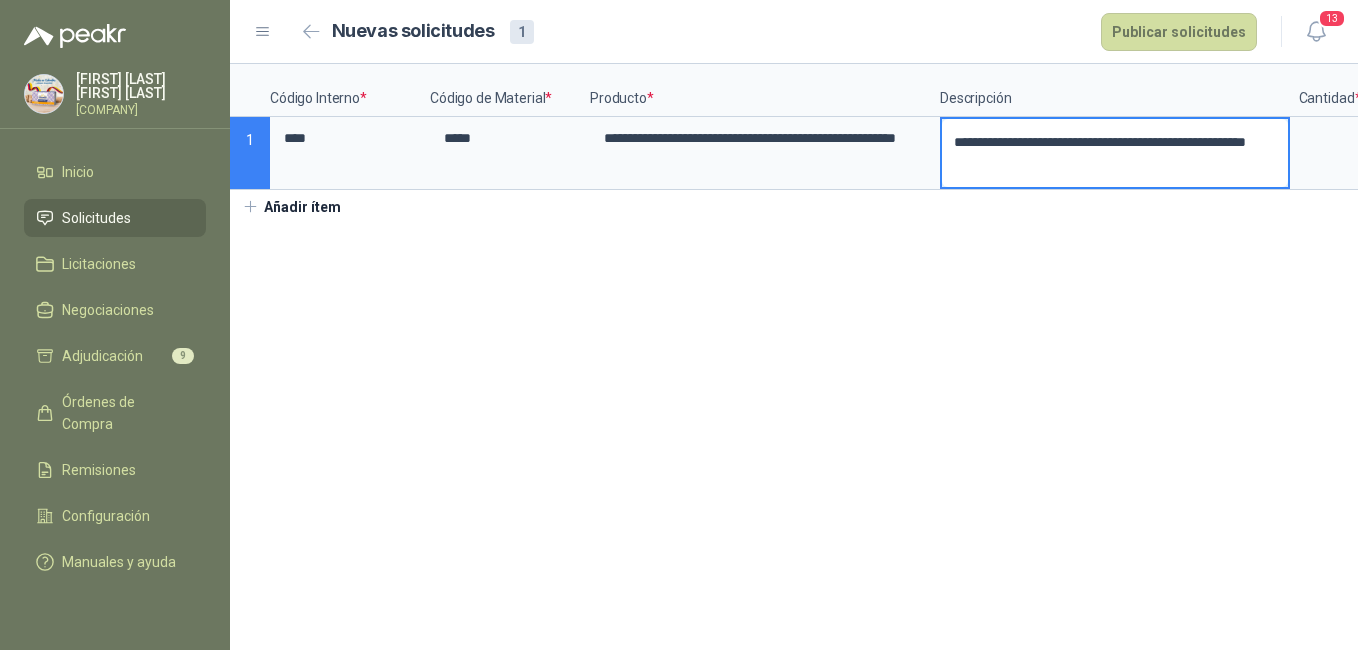 click on "**********" at bounding box center [1115, 153] 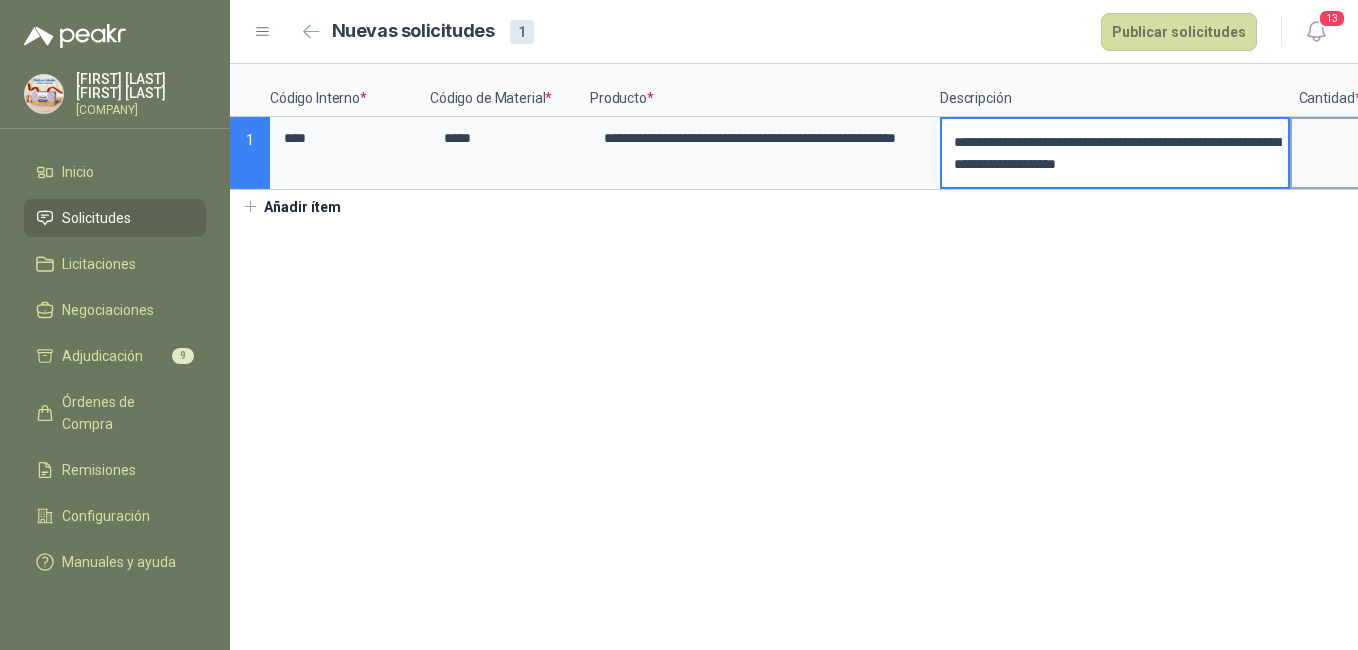 type on "**********" 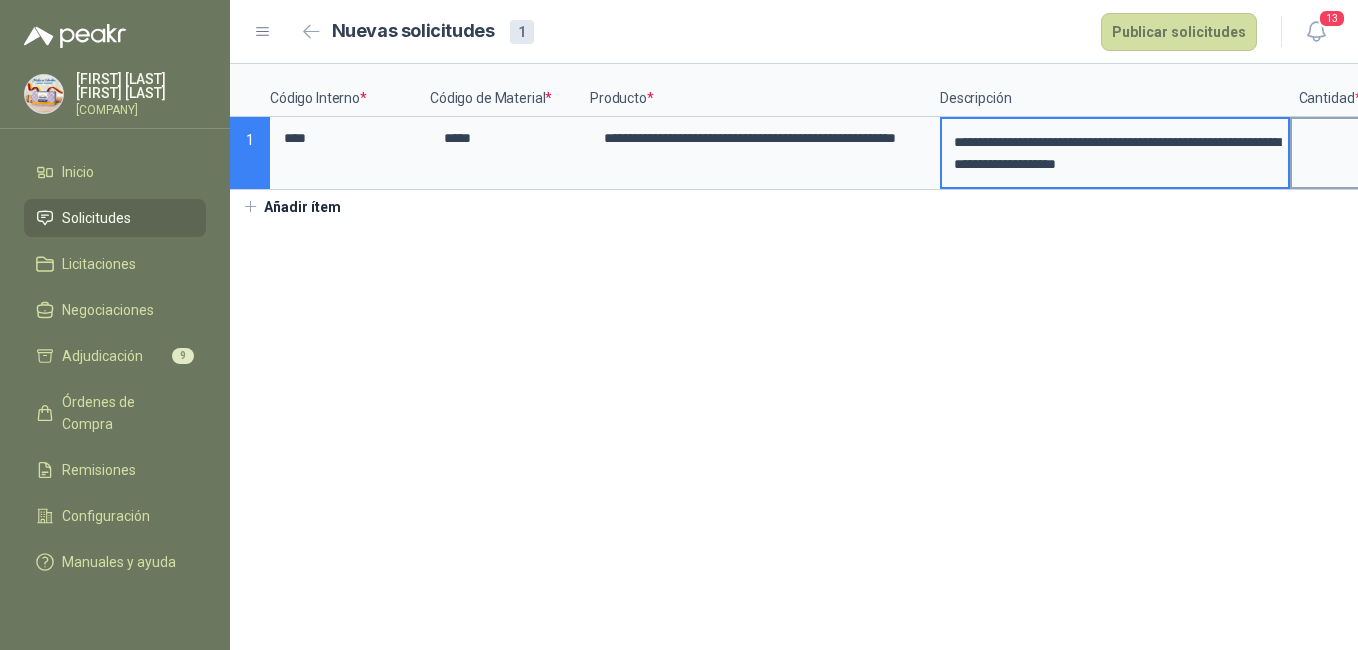 click at bounding box center [1330, 153] 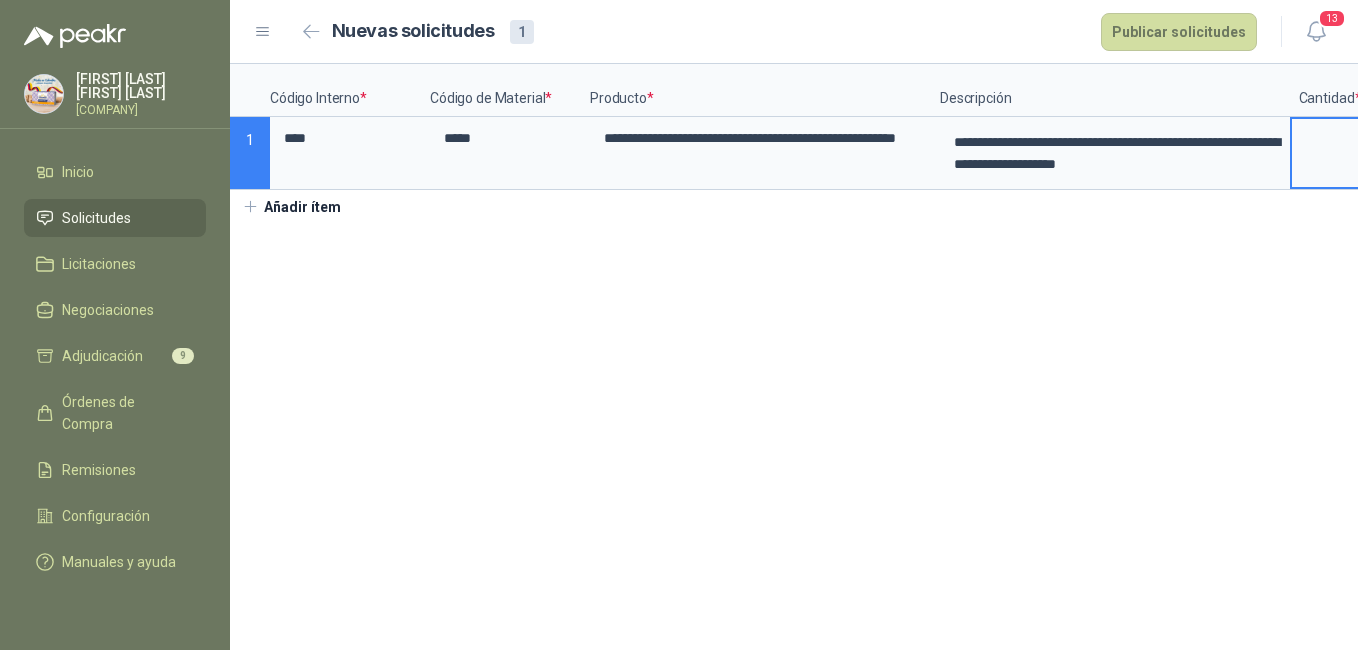 scroll, scrollTop: 0, scrollLeft: 3, axis: horizontal 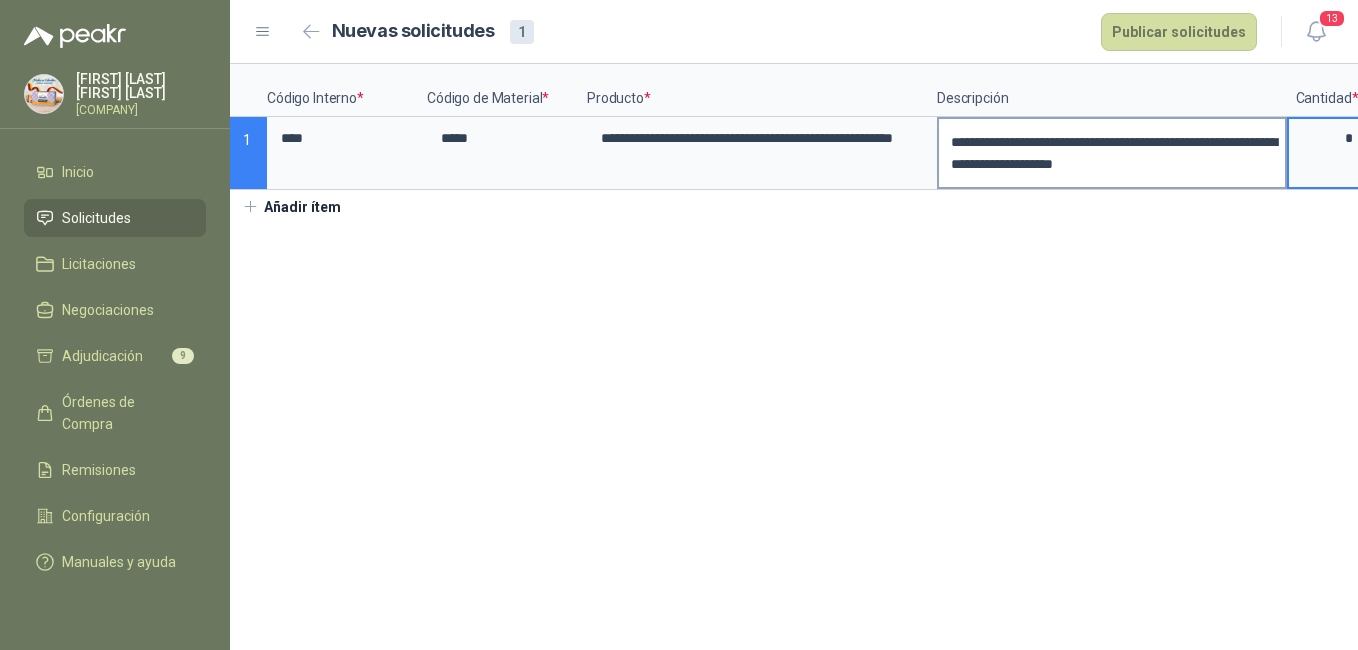 type on "*" 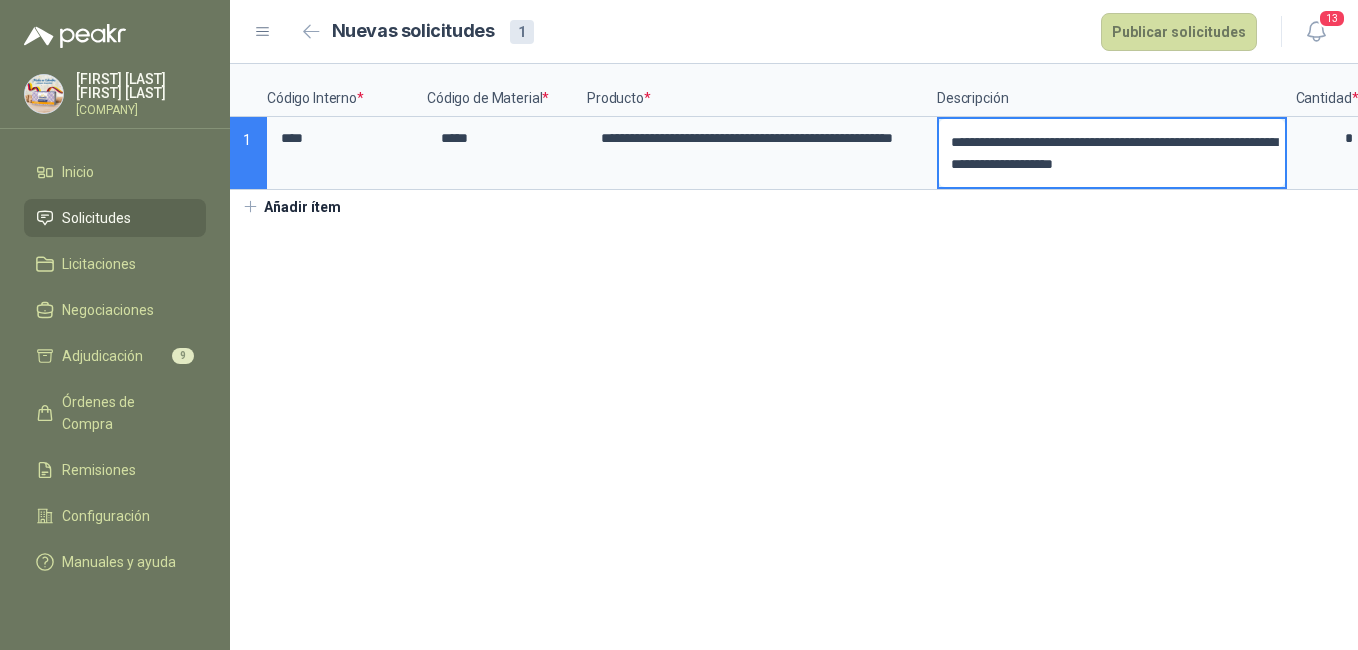click on "**********" at bounding box center [1112, 153] 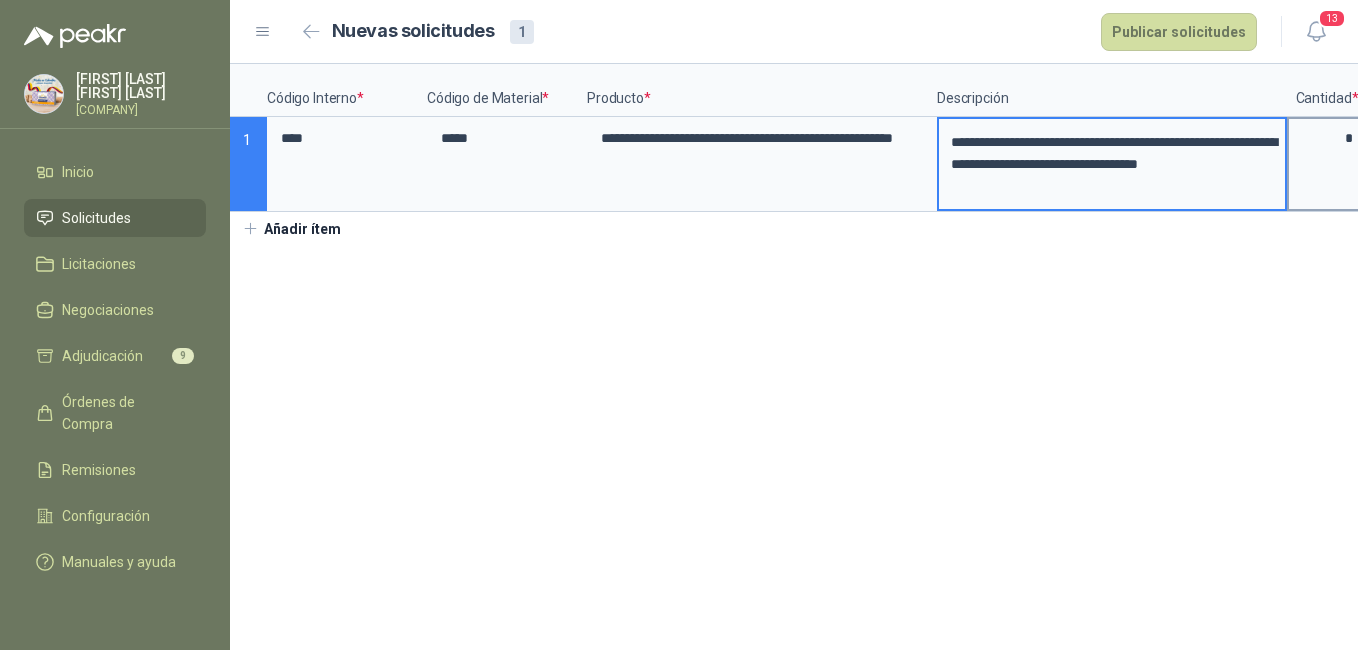 click on "*" at bounding box center (1327, 138) 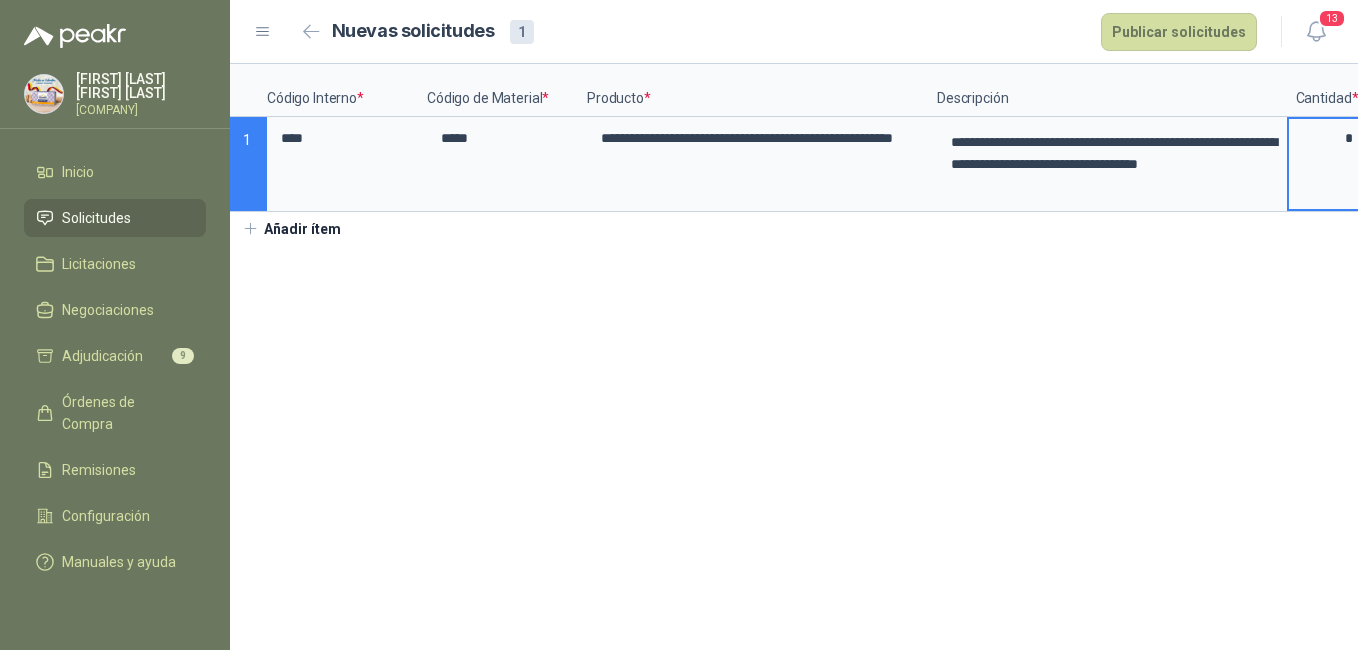 scroll, scrollTop: 0, scrollLeft: 379, axis: horizontal 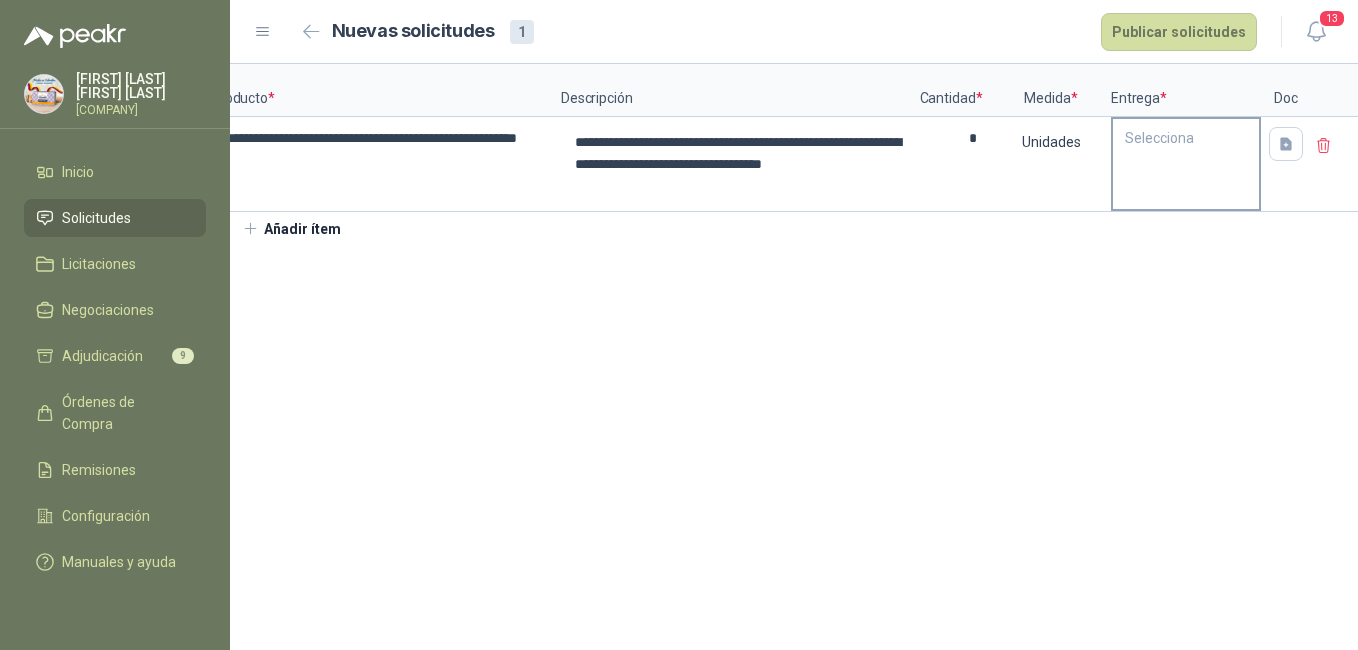 click on "Selecciona" at bounding box center (1186, 138) 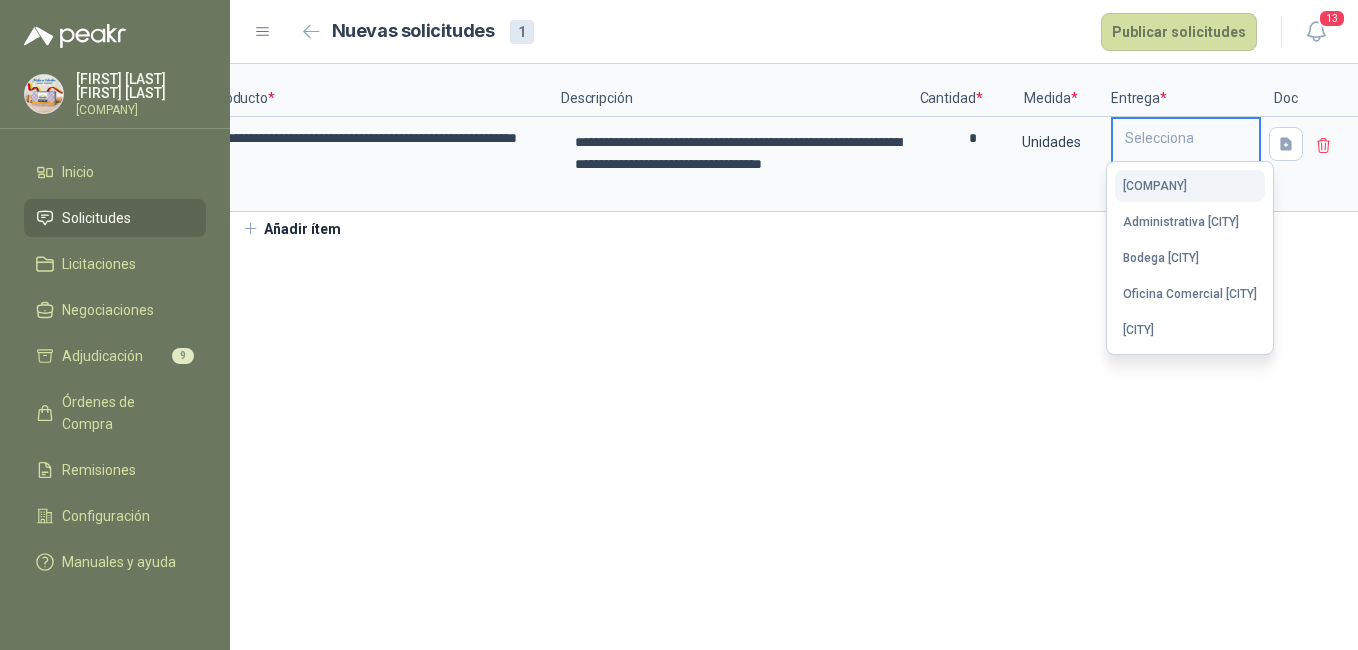 click on "[COMPANY]" at bounding box center (1155, 186) 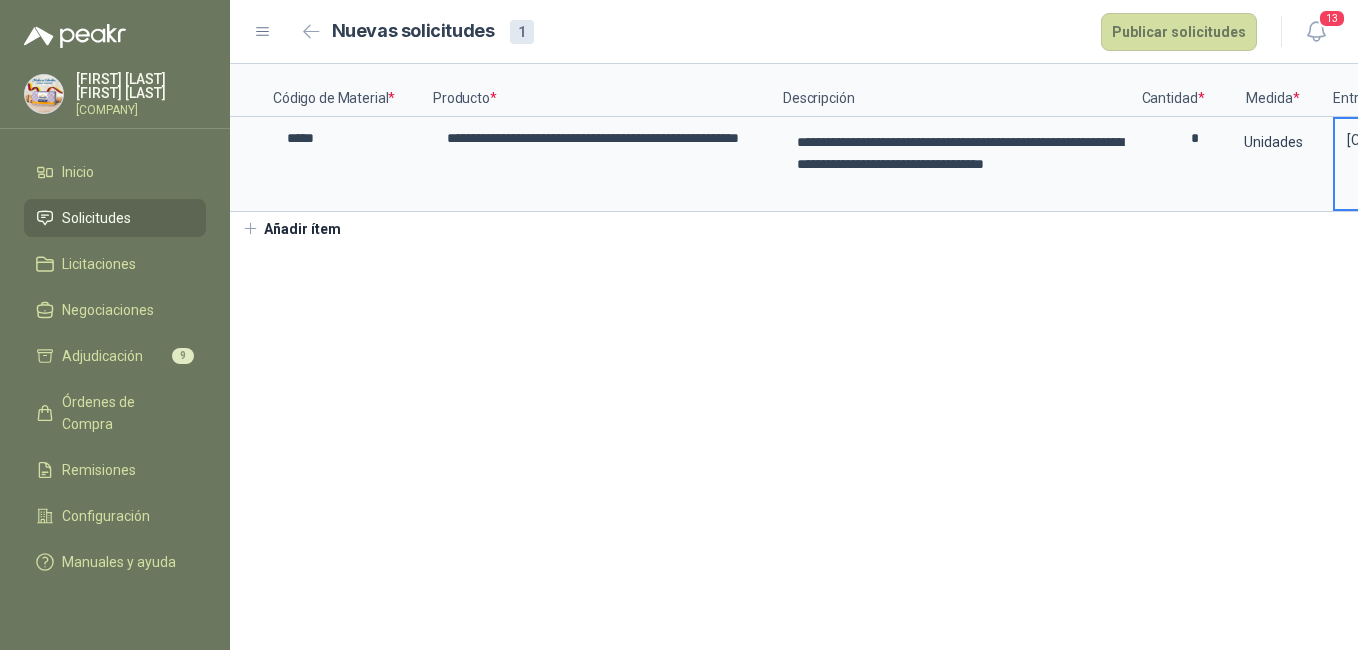scroll, scrollTop: 0, scrollLeft: 0, axis: both 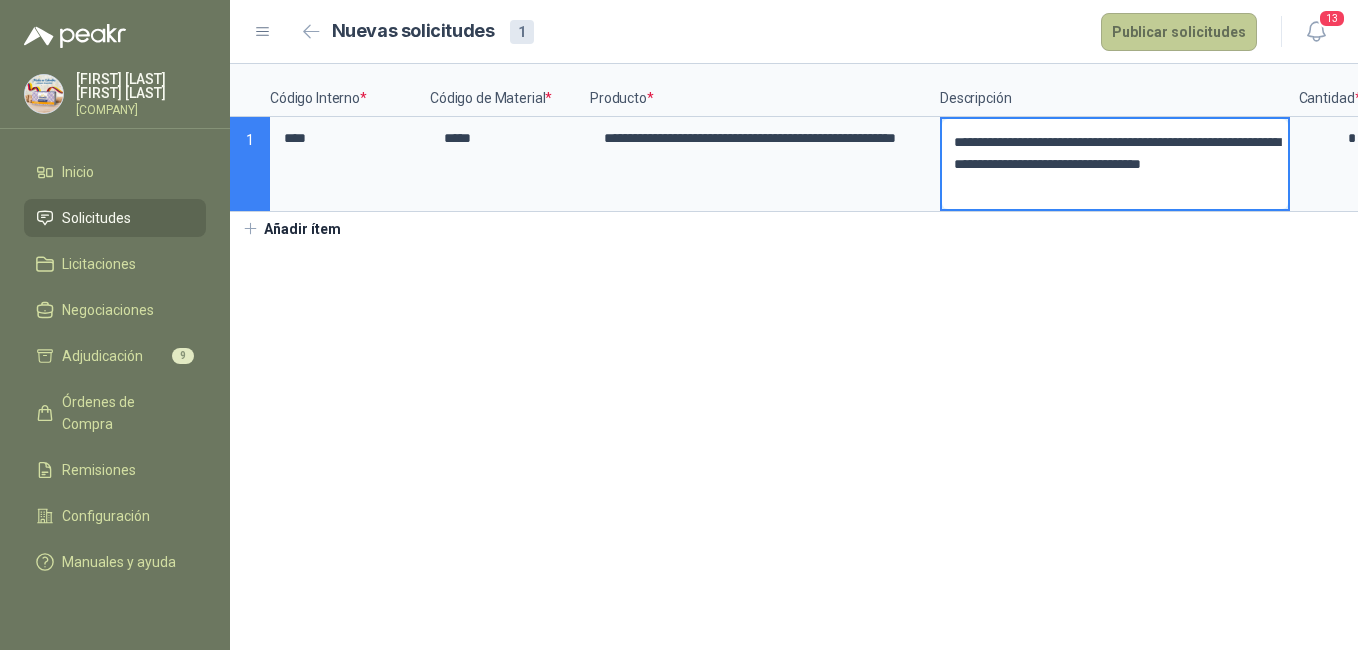 type on "**********" 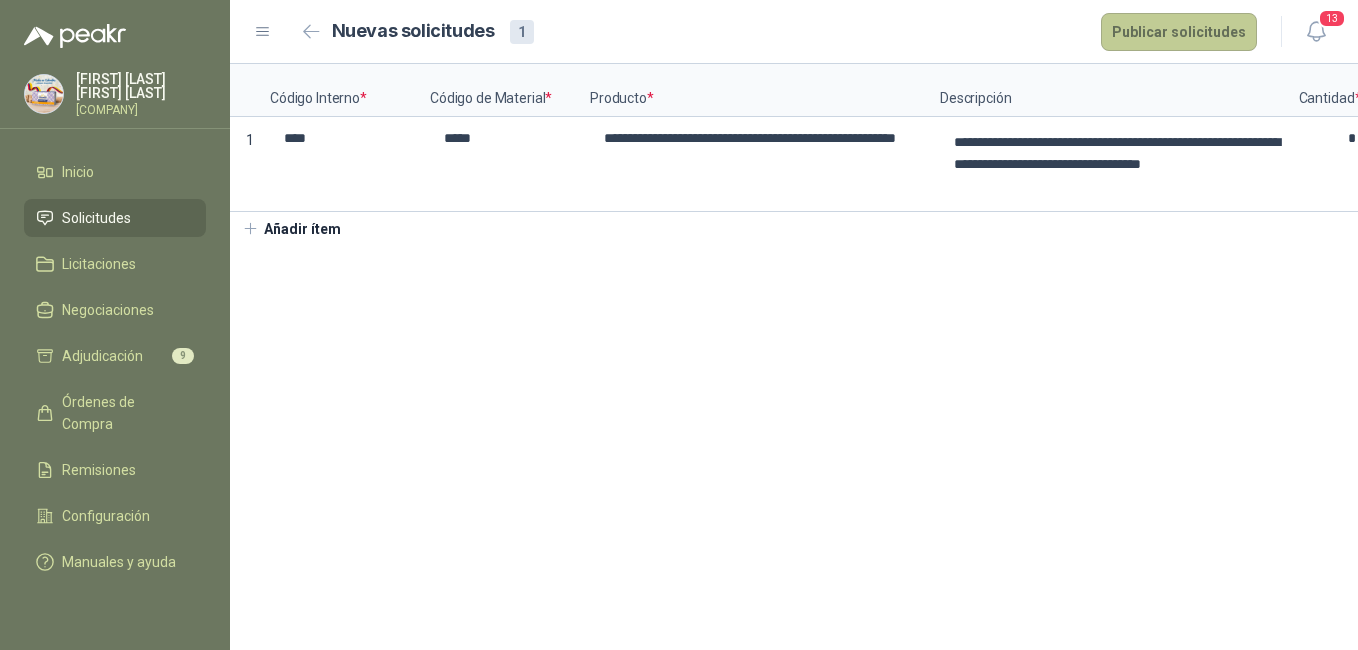 click on "Publicar solicitudes" at bounding box center (1179, 32) 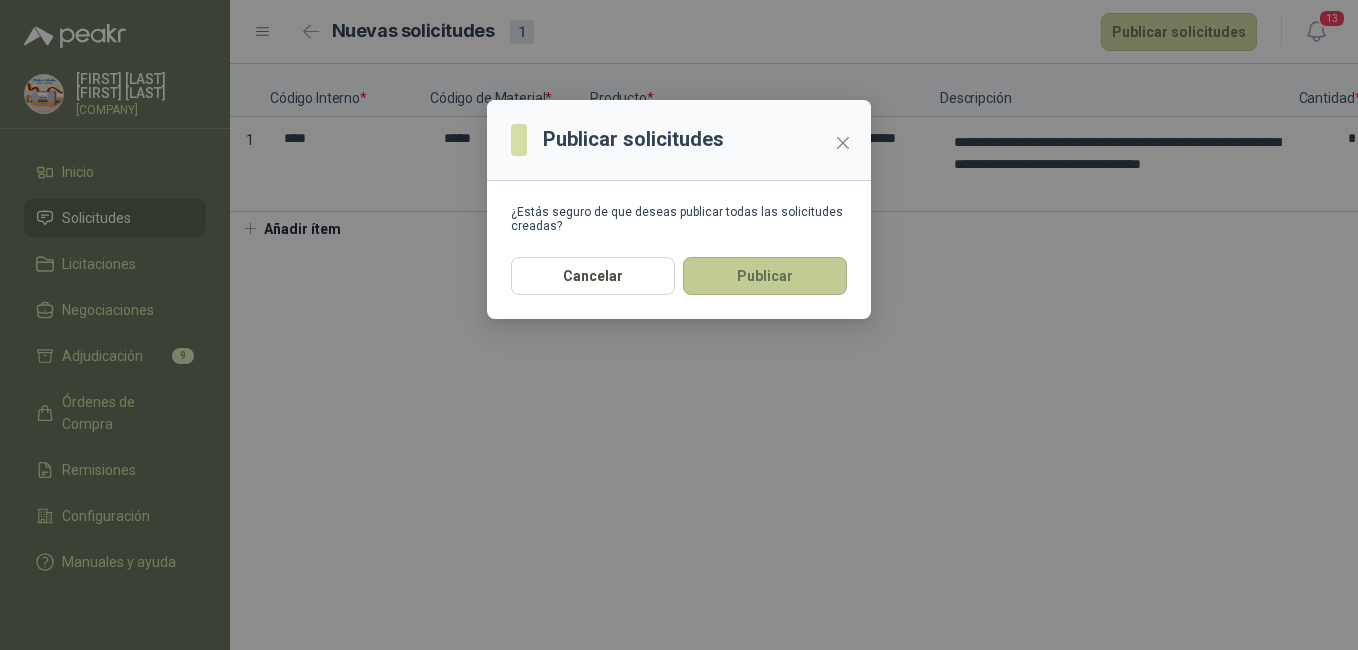 click on "Publicar" at bounding box center (765, 276) 